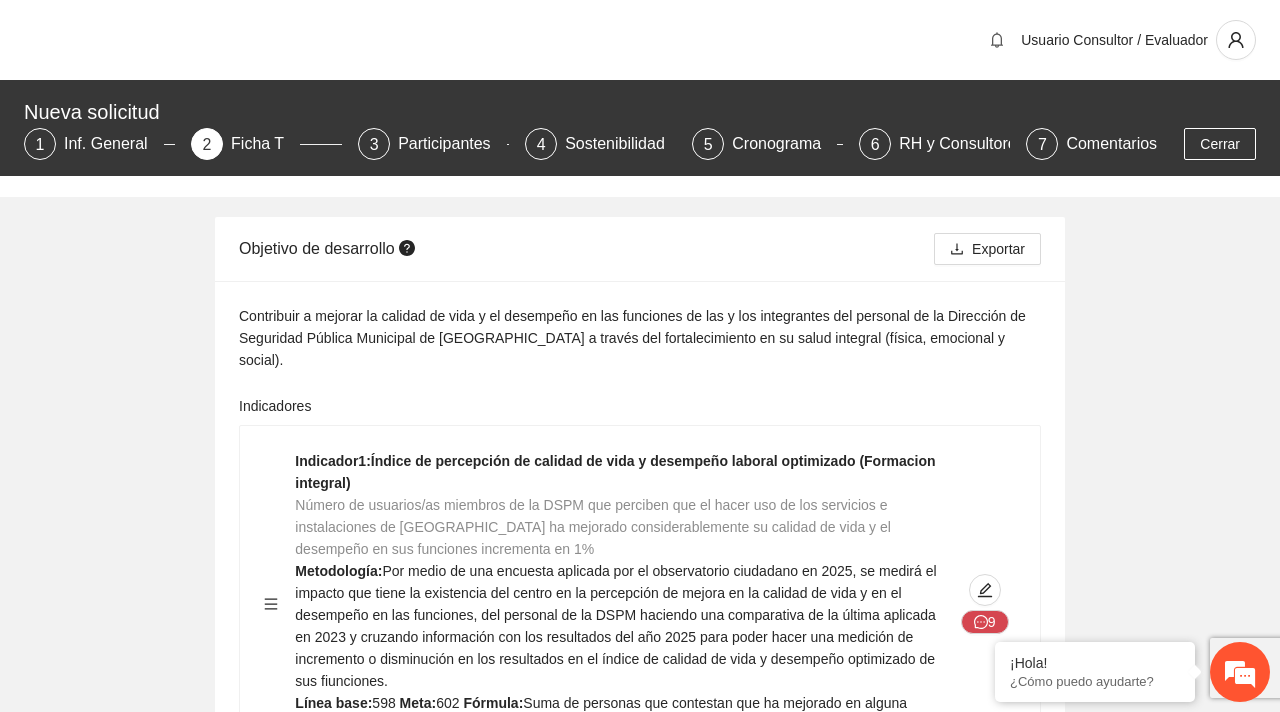 scroll, scrollTop: 0, scrollLeft: 0, axis: both 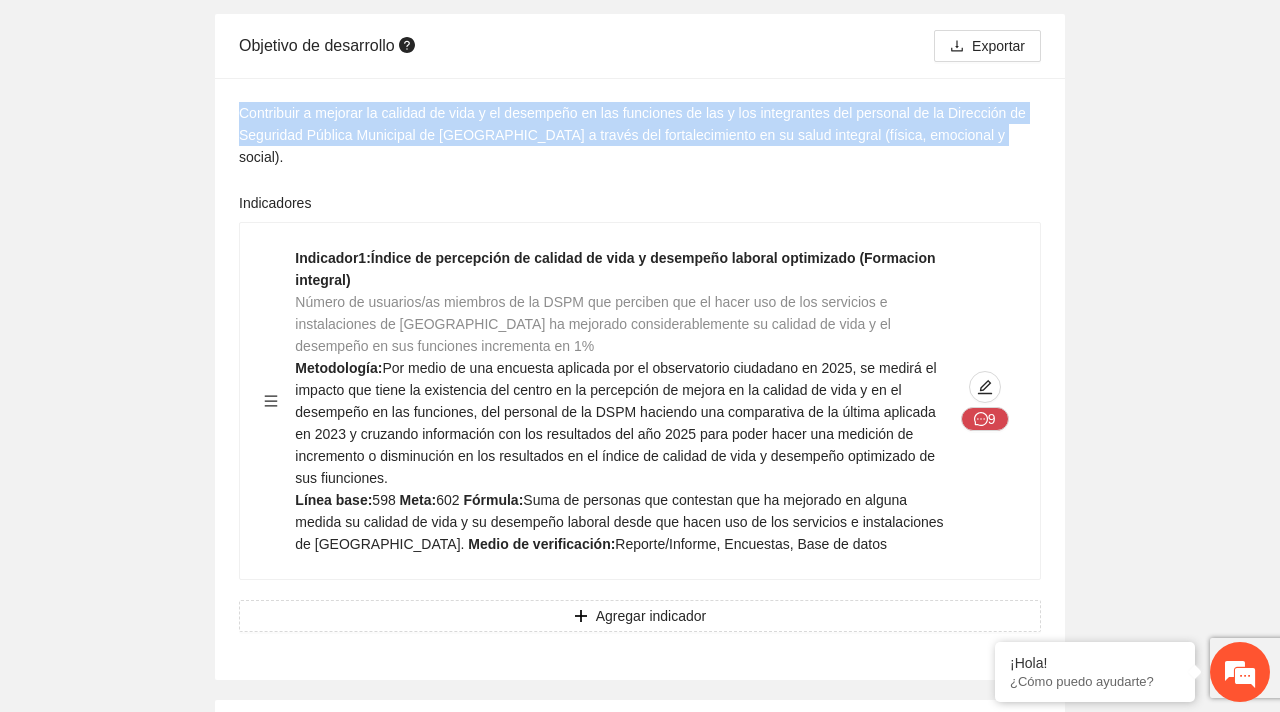 drag, startPoint x: 235, startPoint y: 114, endPoint x: 1023, endPoint y: 131, distance: 788.18335 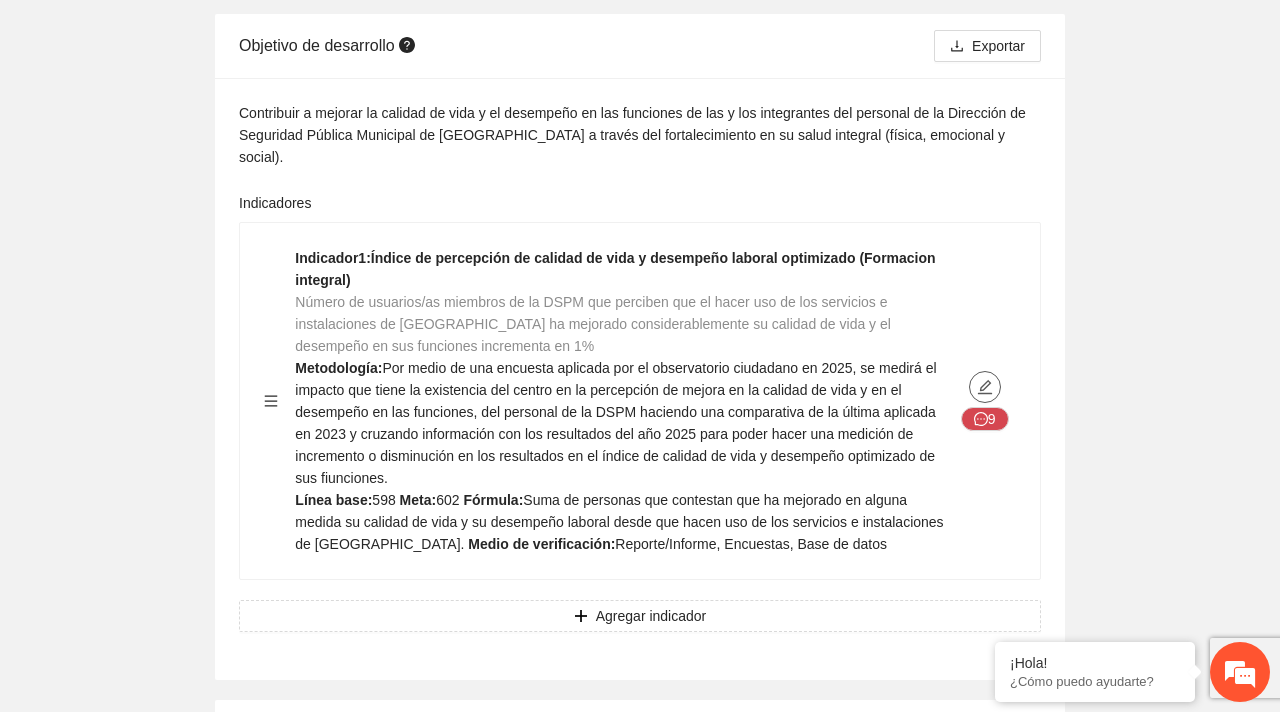 click at bounding box center (985, 387) 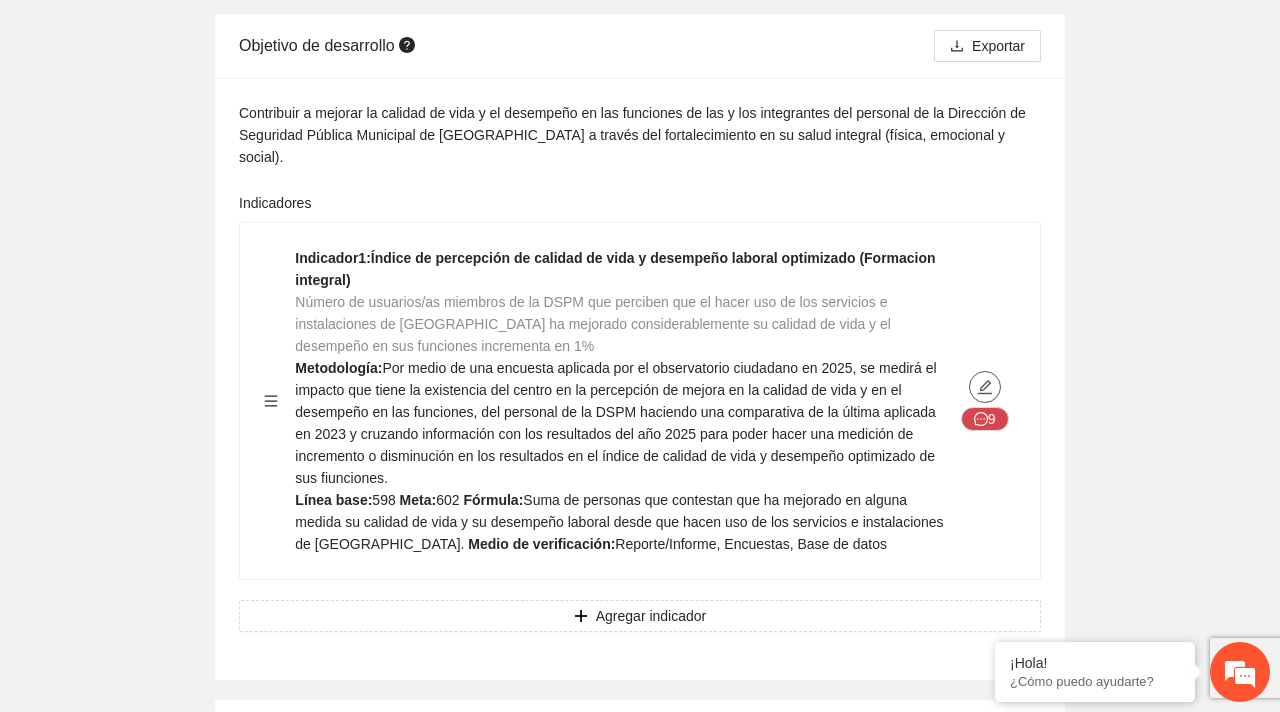 type on "***" 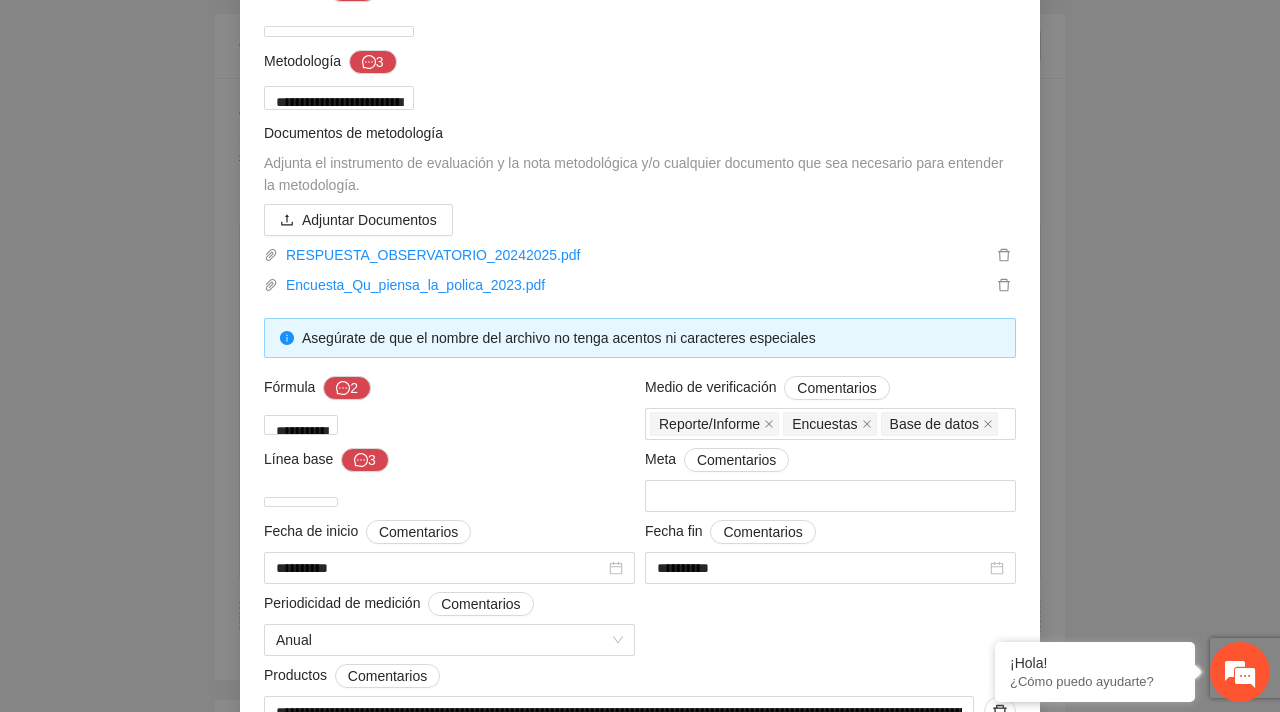 scroll, scrollTop: 288, scrollLeft: 0, axis: vertical 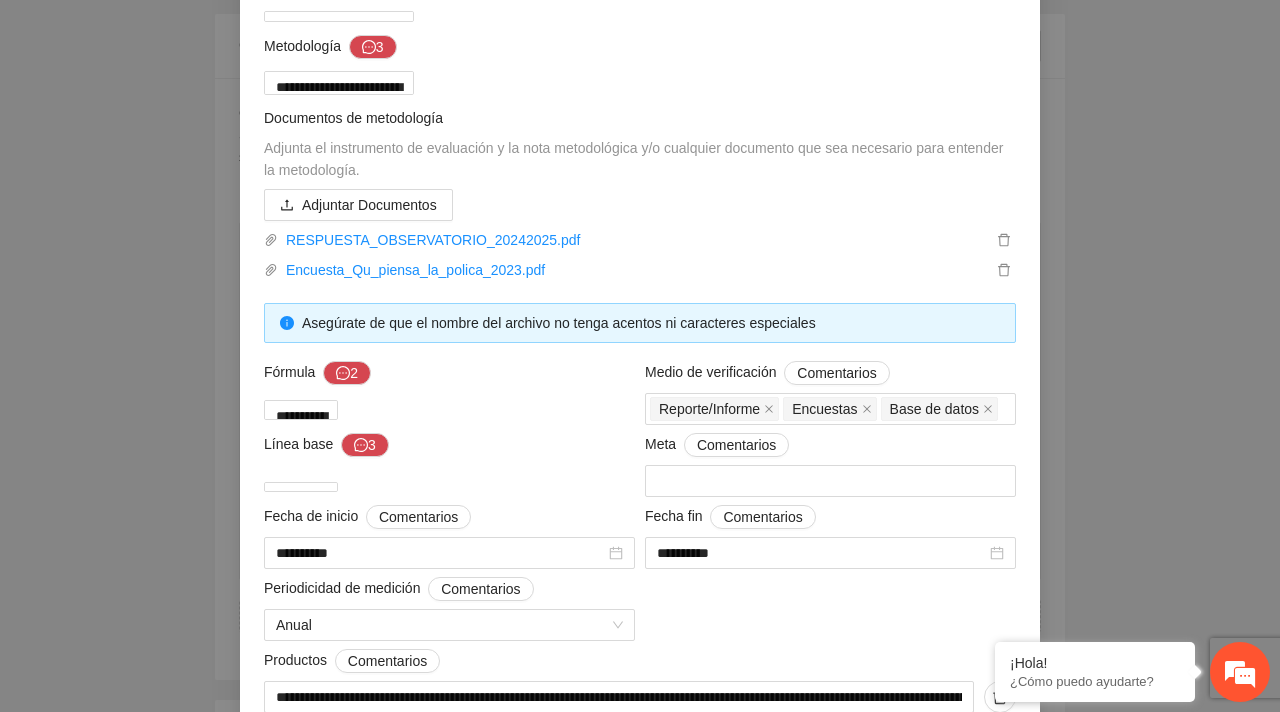 click on "**********" at bounding box center [640, 356] 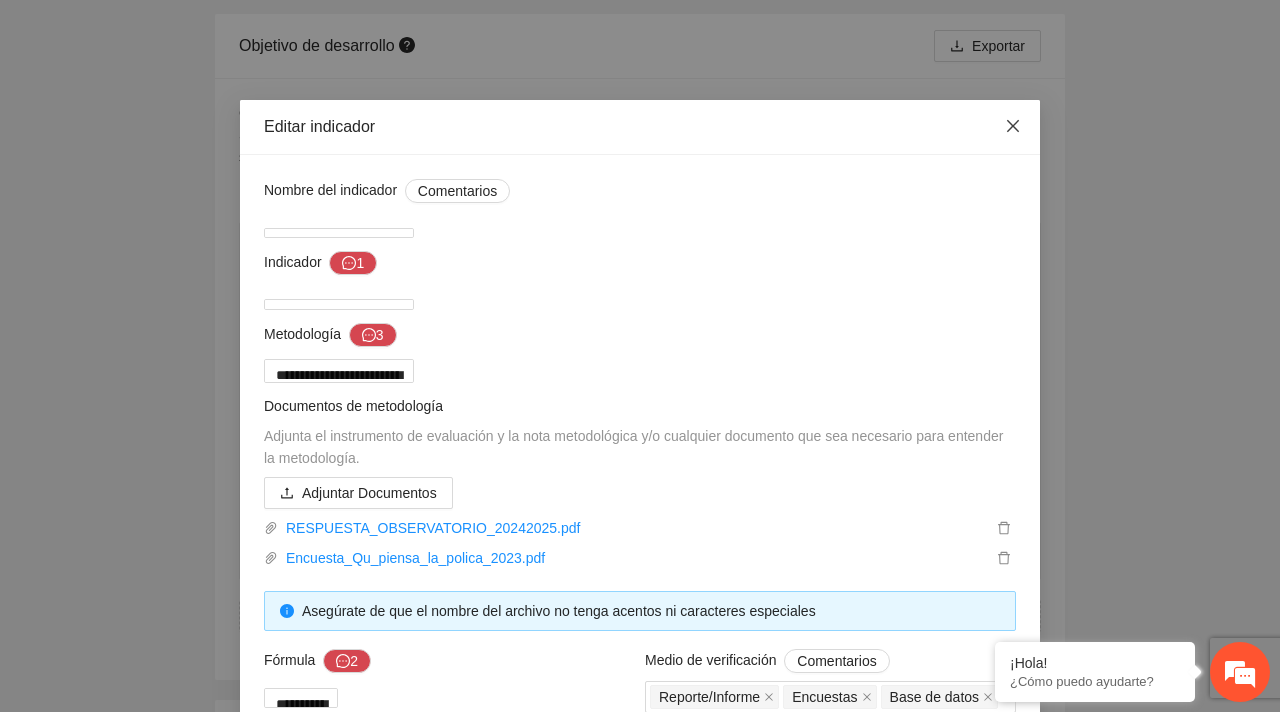 click 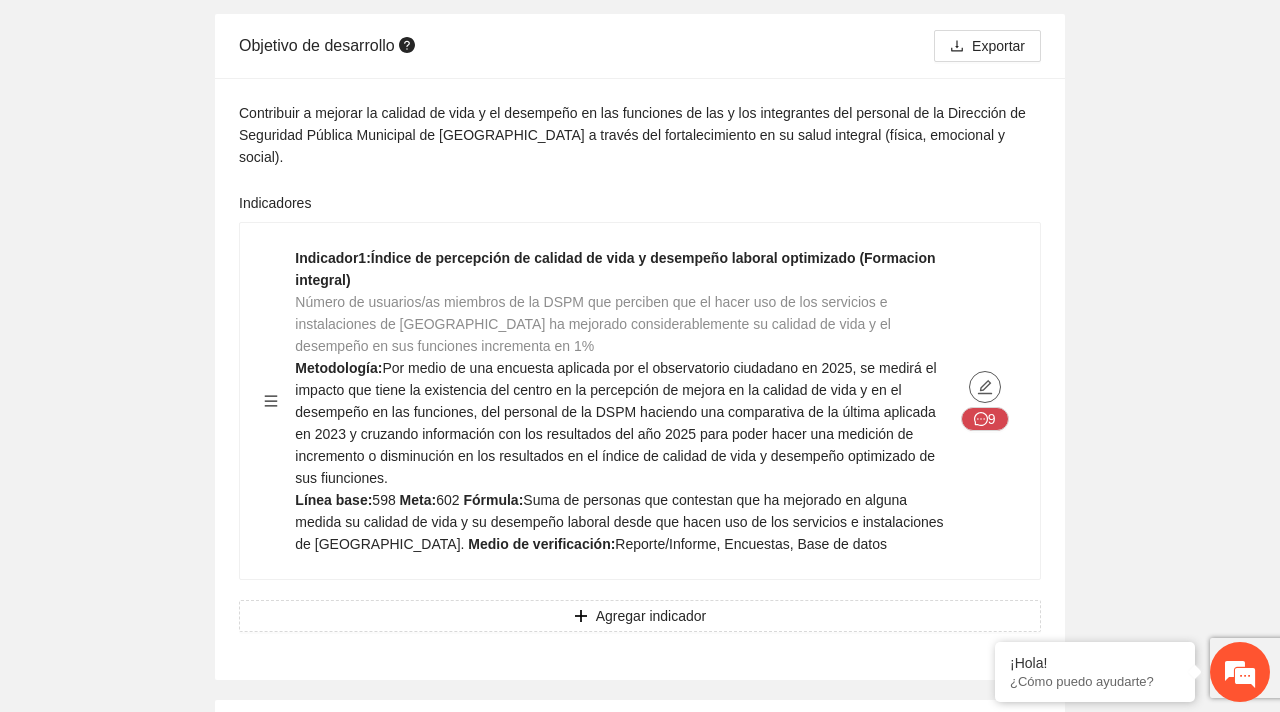 click 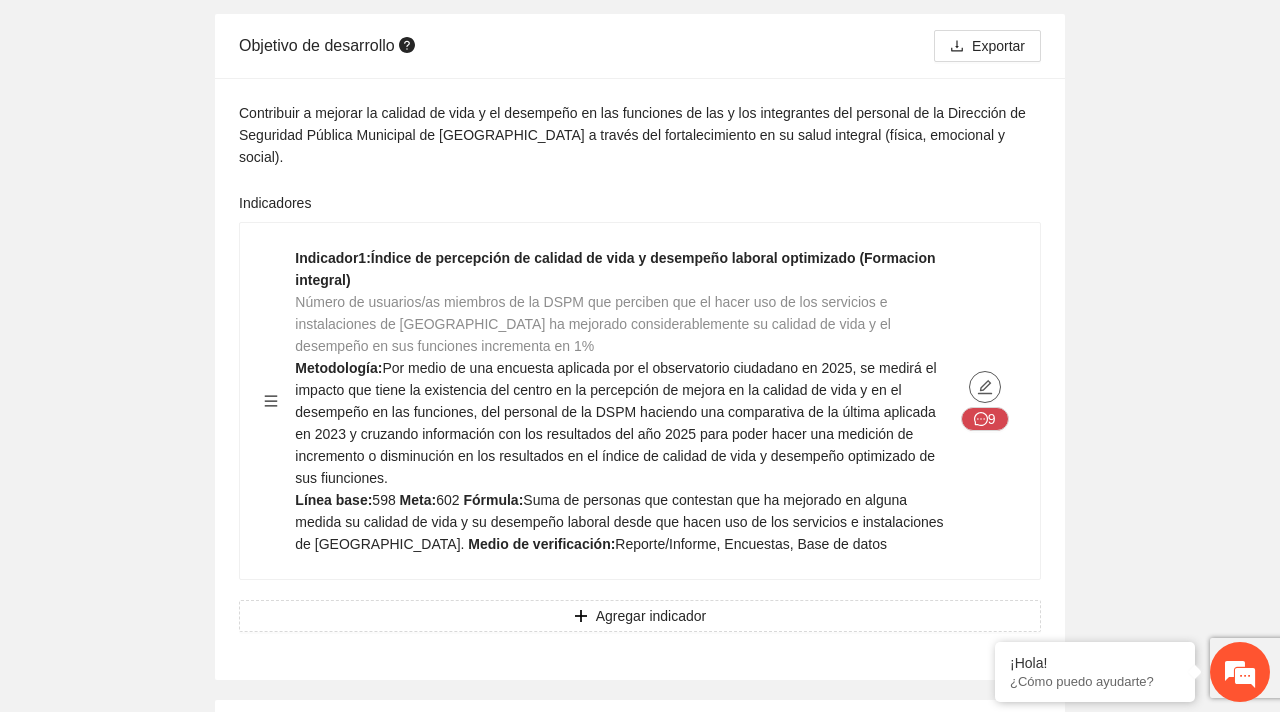 type on "***" 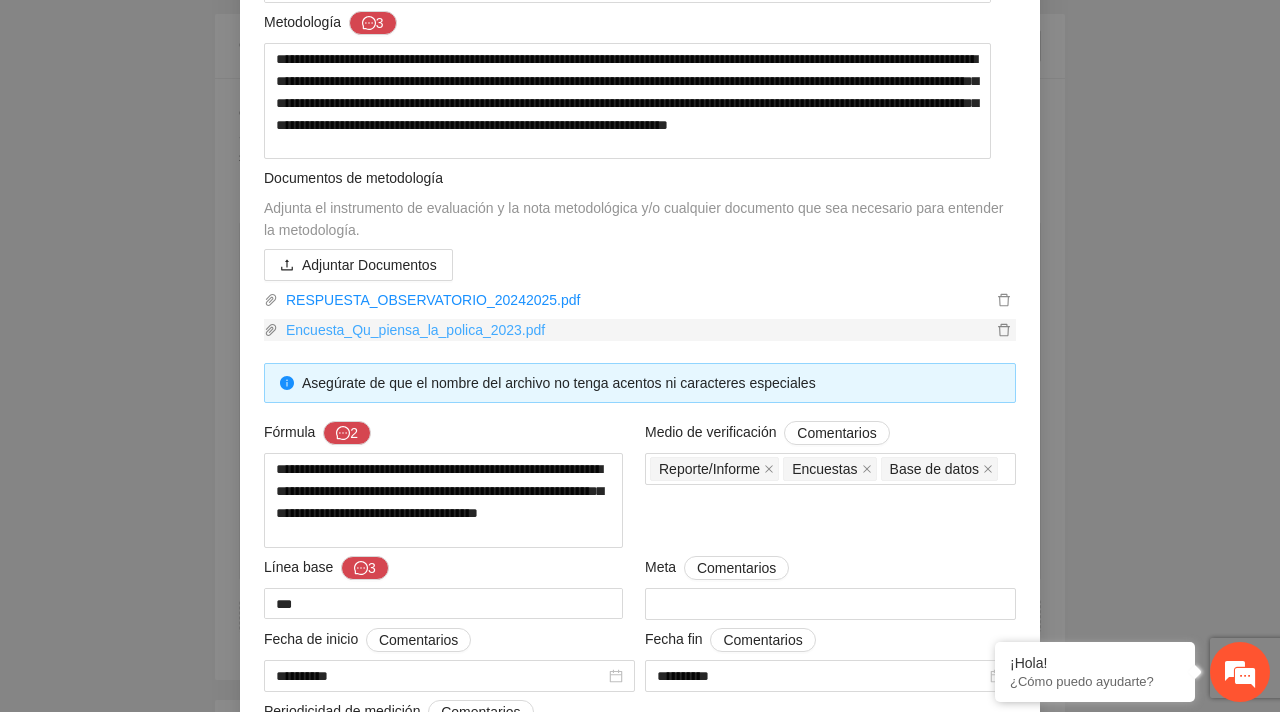 scroll, scrollTop: 0, scrollLeft: 0, axis: both 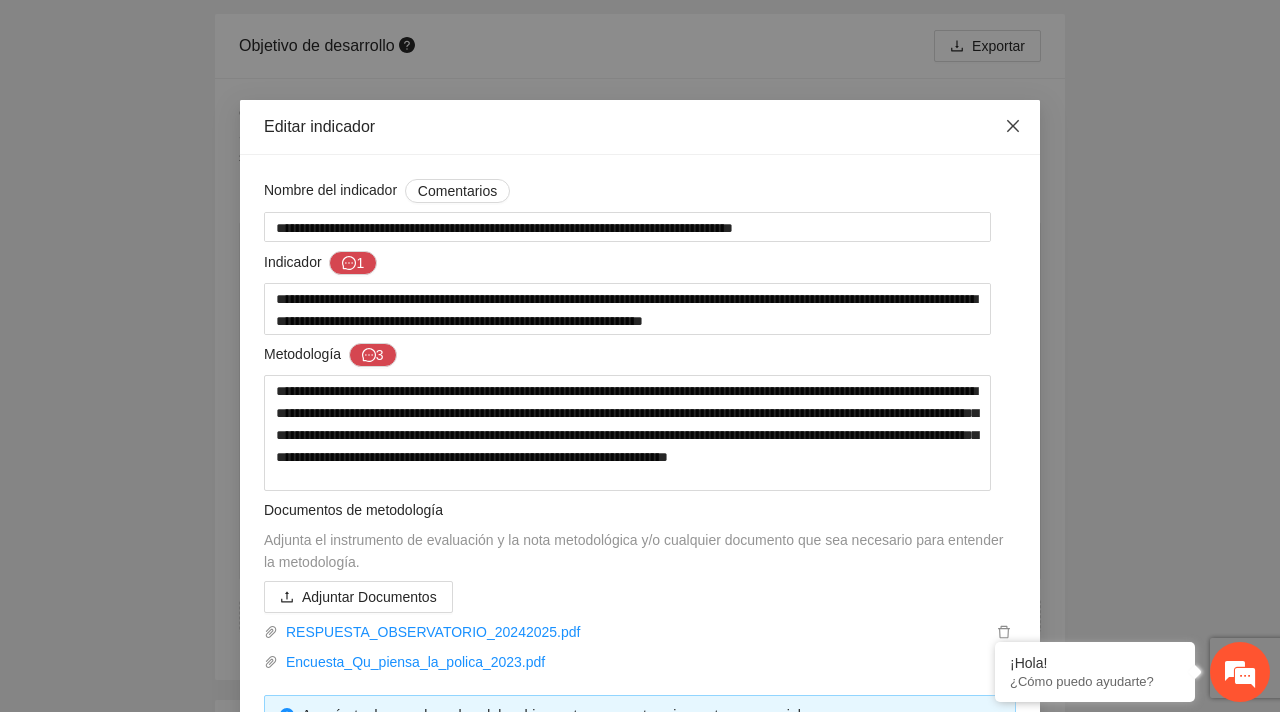 click 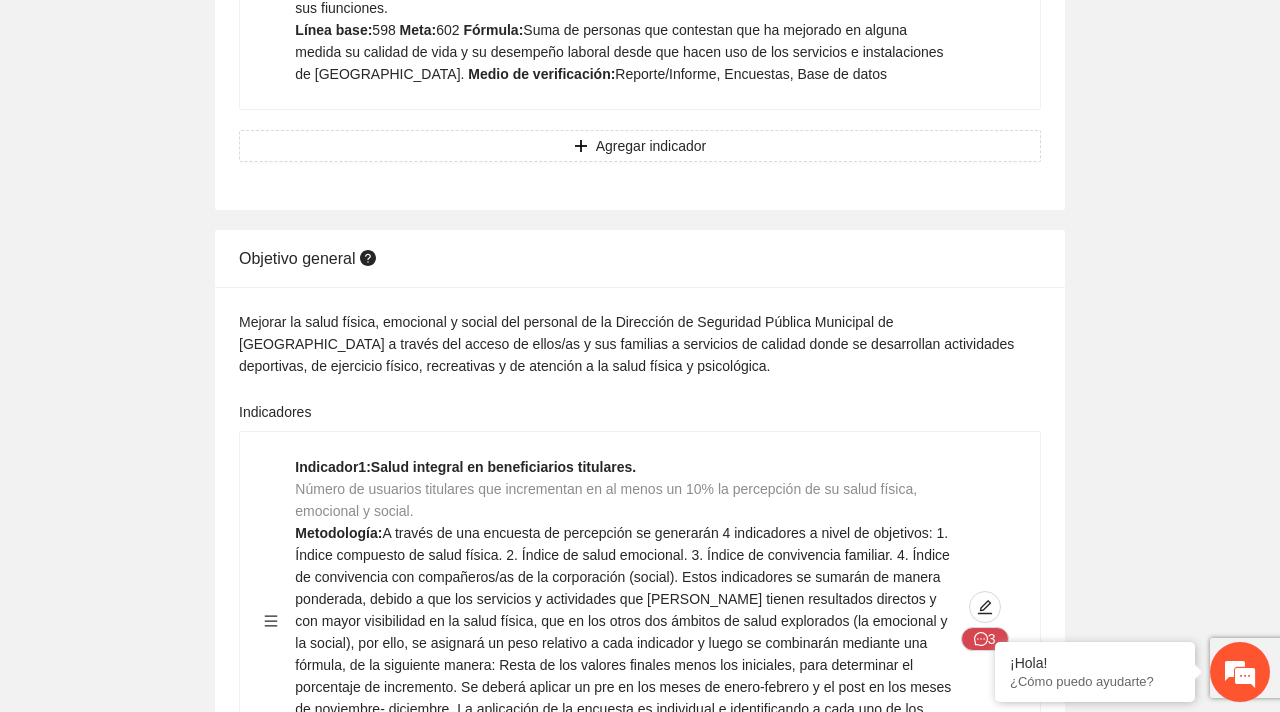 scroll, scrollTop: 712, scrollLeft: 0, axis: vertical 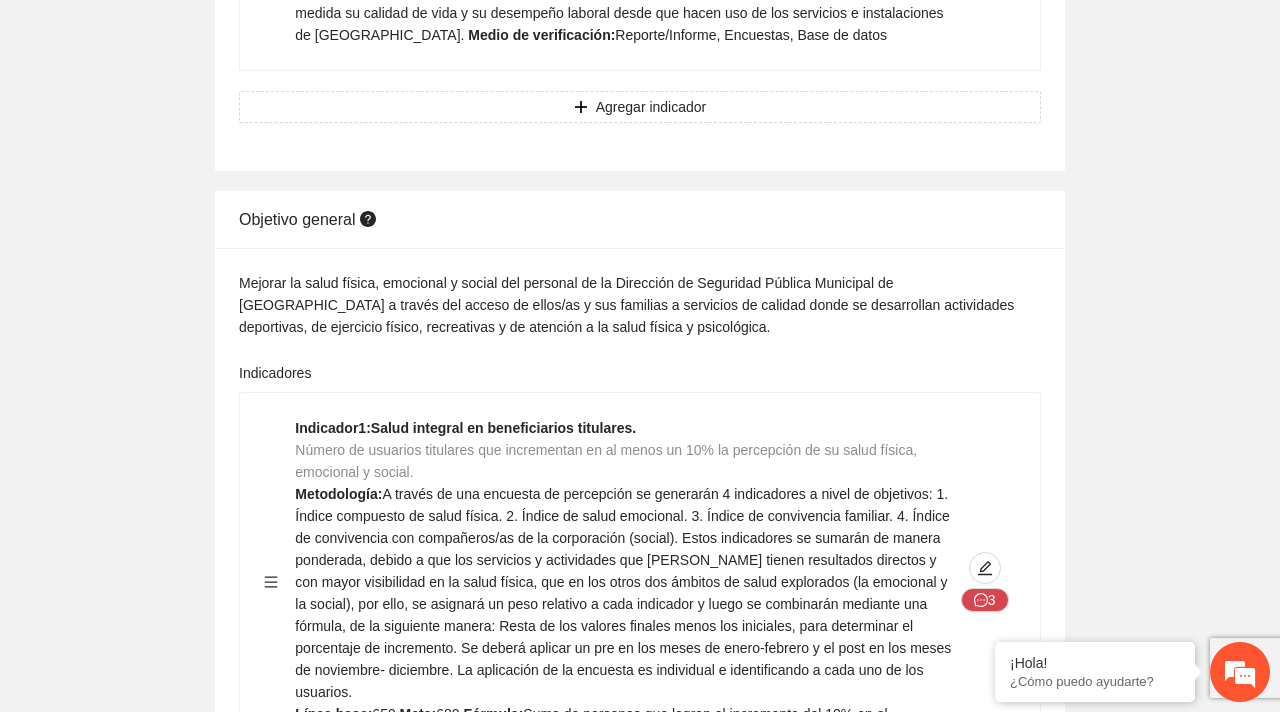 click on "Mejorar la salud física, emocional y social del personal de la Dirección de Seguridad Pública Municipal de [GEOGRAPHIC_DATA] a través del acceso de ellos/as y sus familias a servicios de calidad donde se desarrollan actividades deportivas,  de ejercicio físico, recreativas y de atención a la salud física y psicológica." at bounding box center (640, -374) 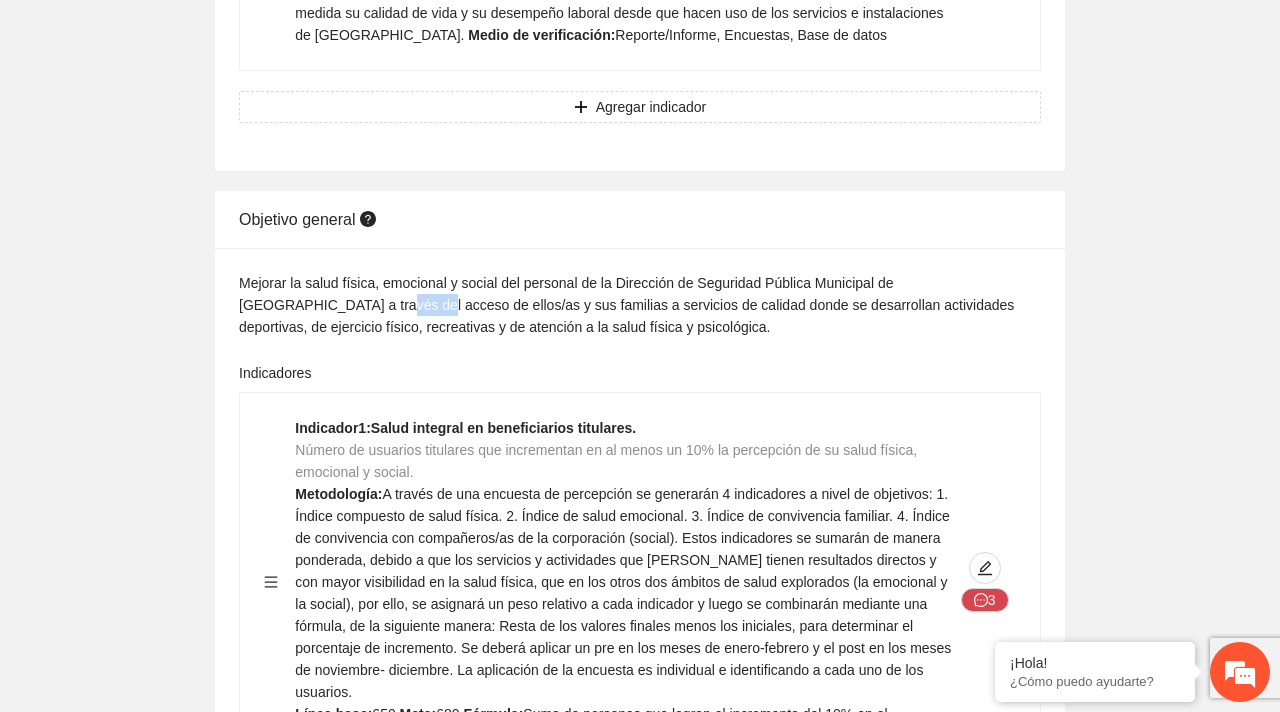 click on "Mejorar la salud física, emocional y social del personal de la Dirección de Seguridad Pública Municipal de [GEOGRAPHIC_DATA] a través del acceso de ellos/as y sus familias a servicios de calidad donde se desarrollan actividades deportivas,  de ejercicio físico, recreativas y de atención a la salud física y psicológica." at bounding box center (640, -374) 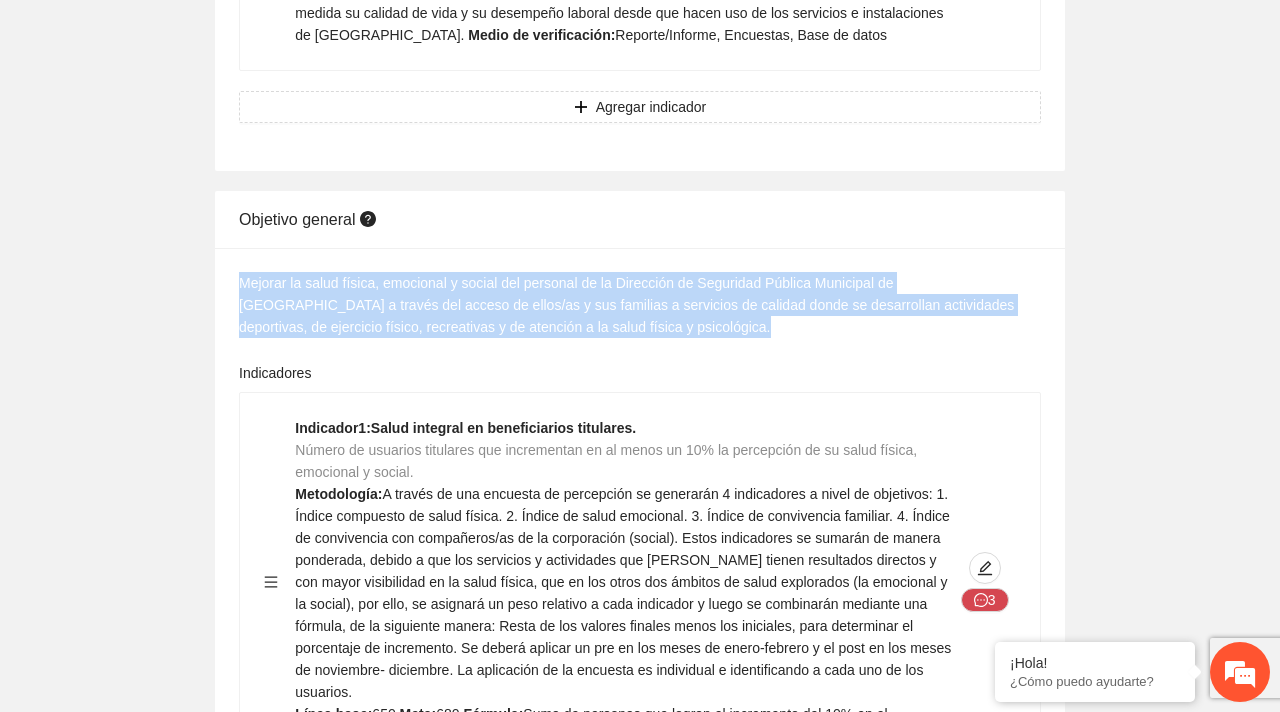 click on "Mejorar la salud física, emocional y social del personal de la Dirección de Seguridad Pública Municipal de [GEOGRAPHIC_DATA] a través del acceso de ellos/as y sus familias a servicios de calidad donde se desarrollan actividades deportivas,  de ejercicio físico, recreativas y de atención a la salud física y psicológica." at bounding box center (640, -374) 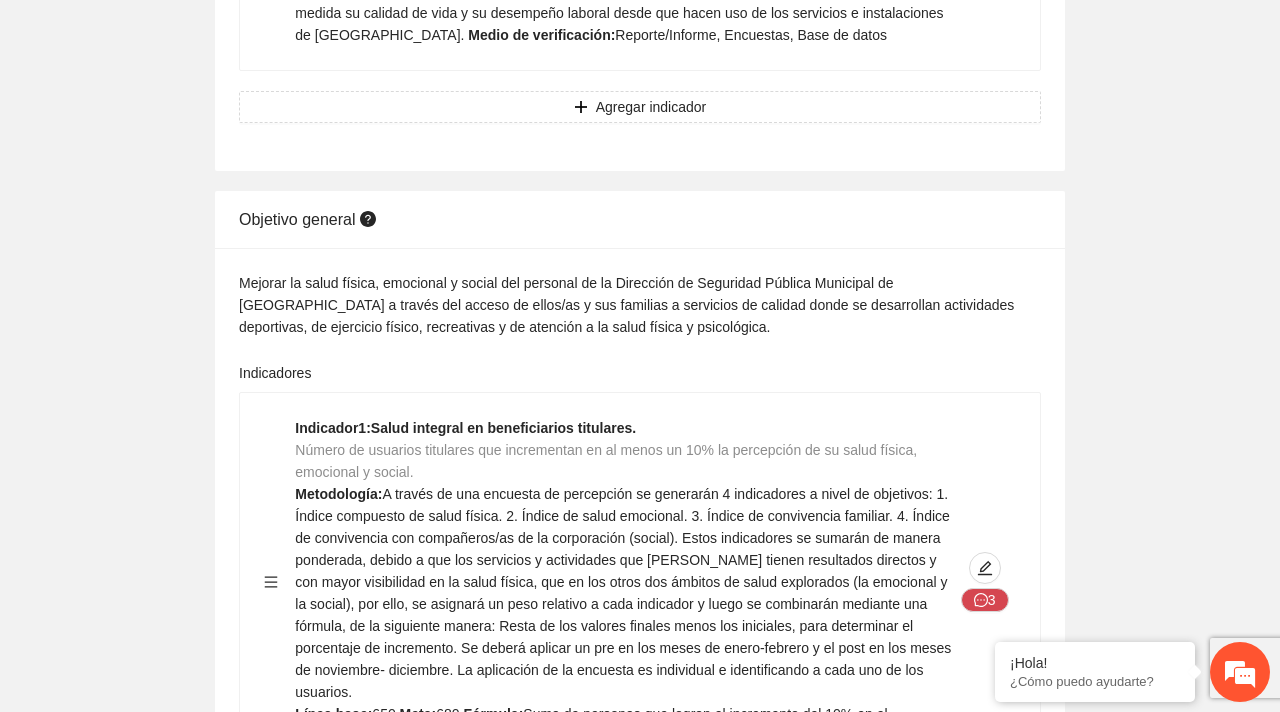 click on "Indicadores" at bounding box center (640, -302) 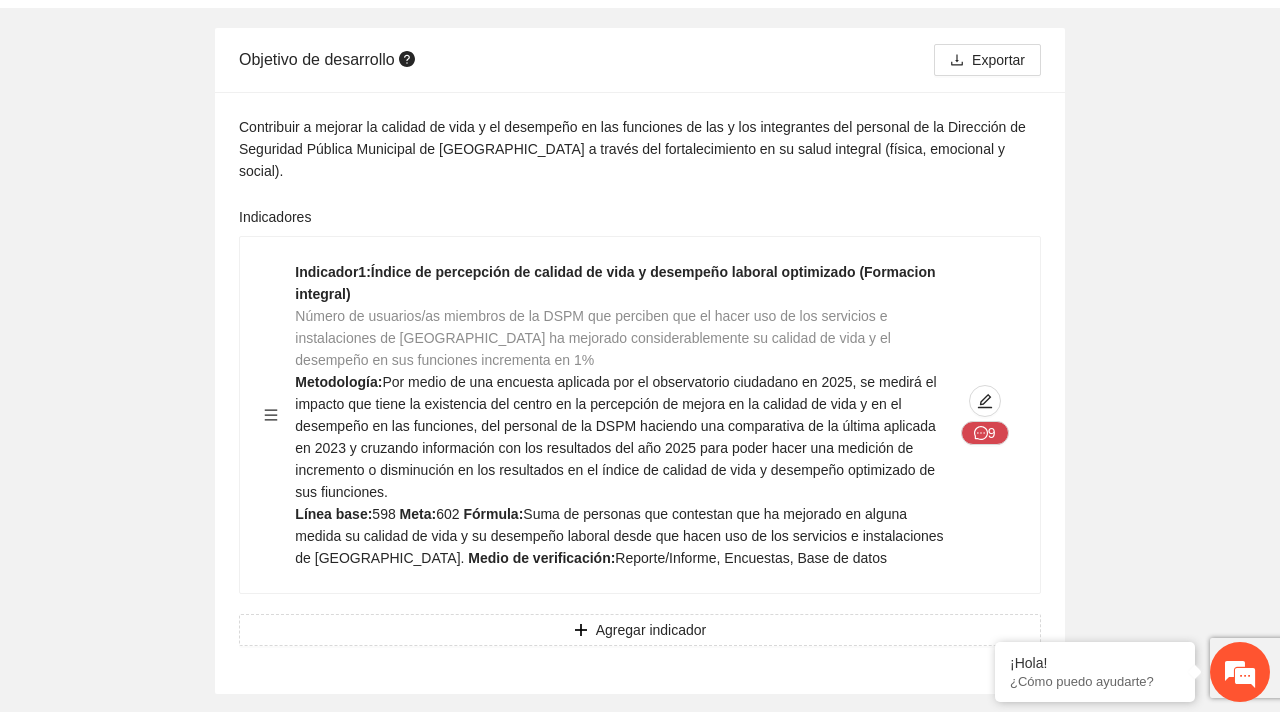 scroll, scrollTop: 0, scrollLeft: 0, axis: both 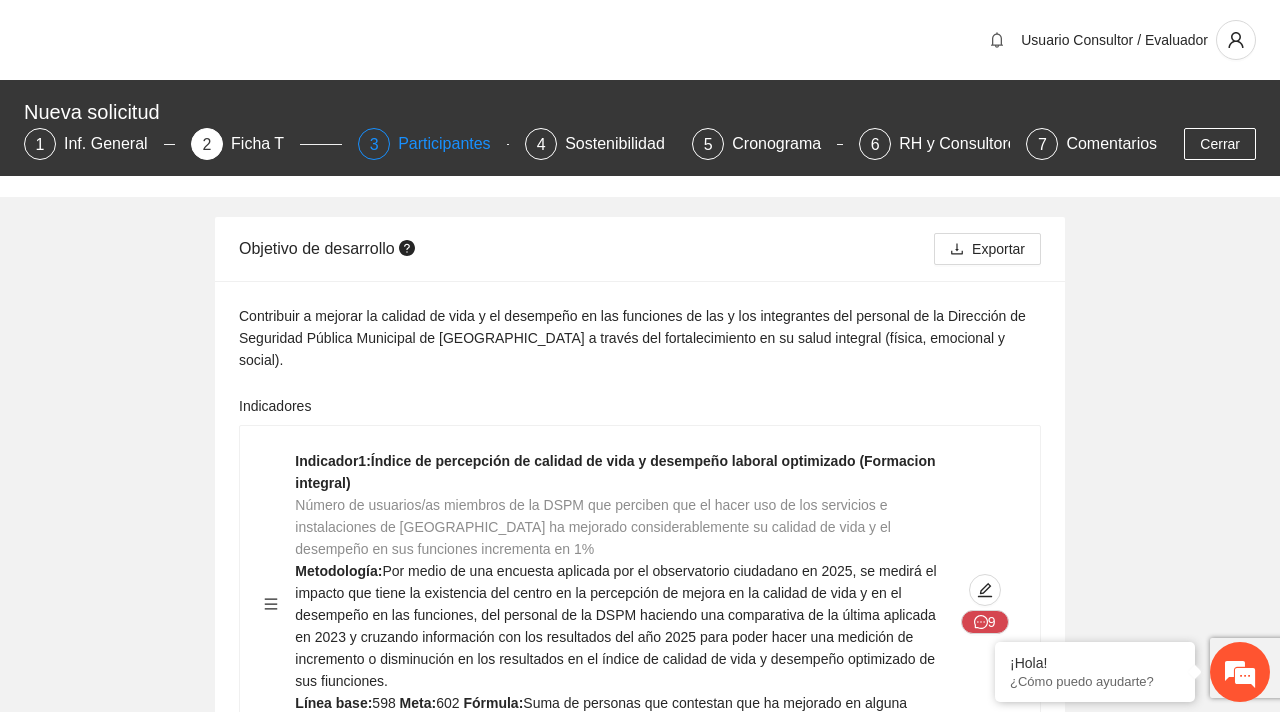 click on "3" at bounding box center [374, 144] 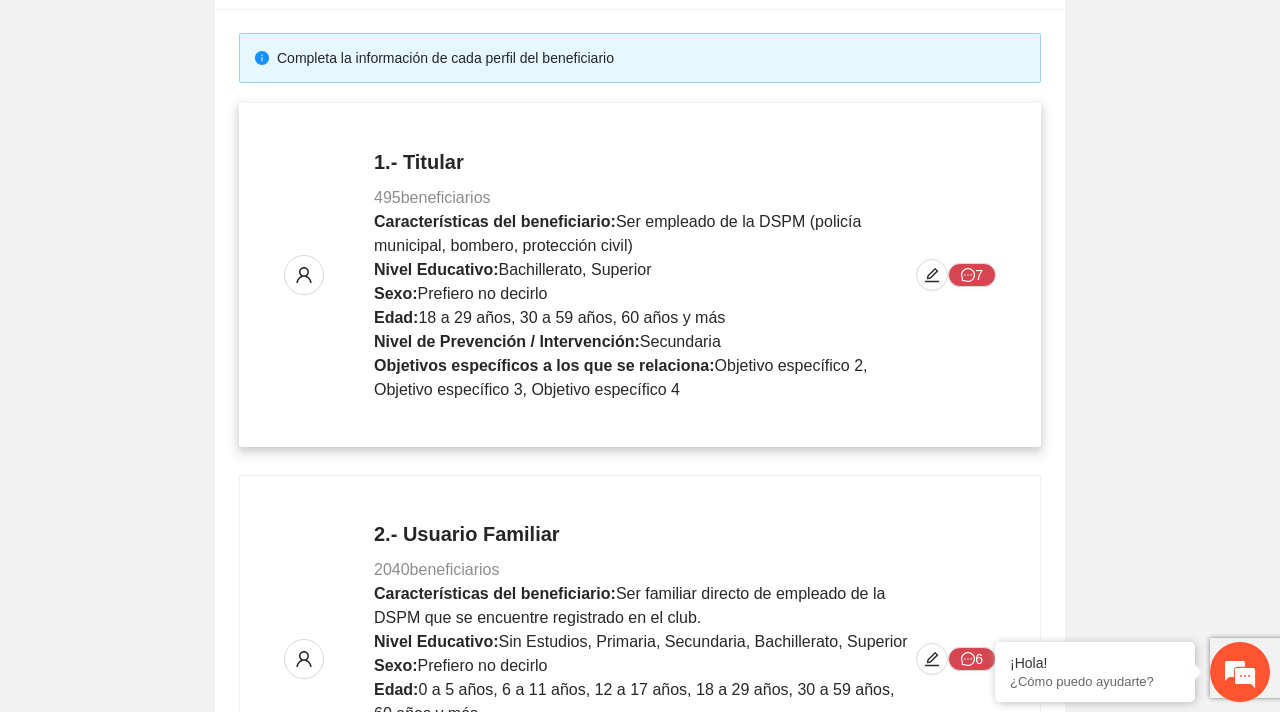 scroll, scrollTop: 0, scrollLeft: 0, axis: both 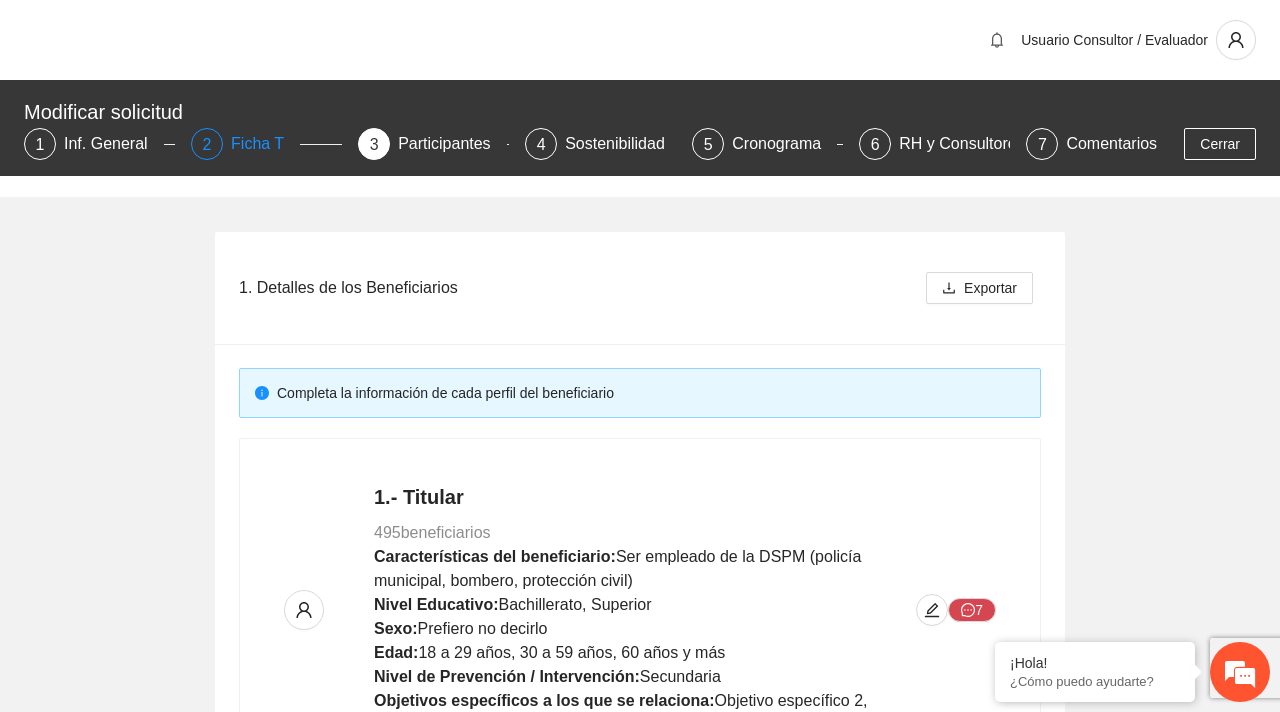 click on "Ficha T" at bounding box center (265, 144) 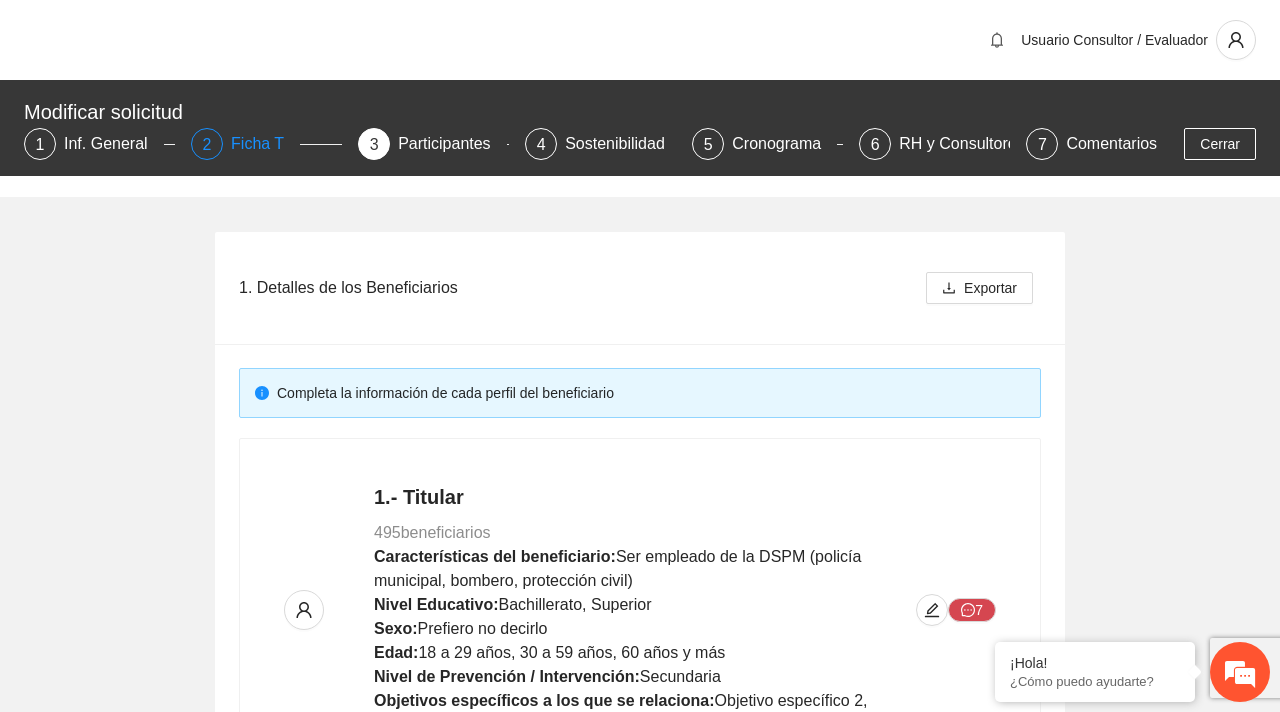click on "2" at bounding box center [207, 144] 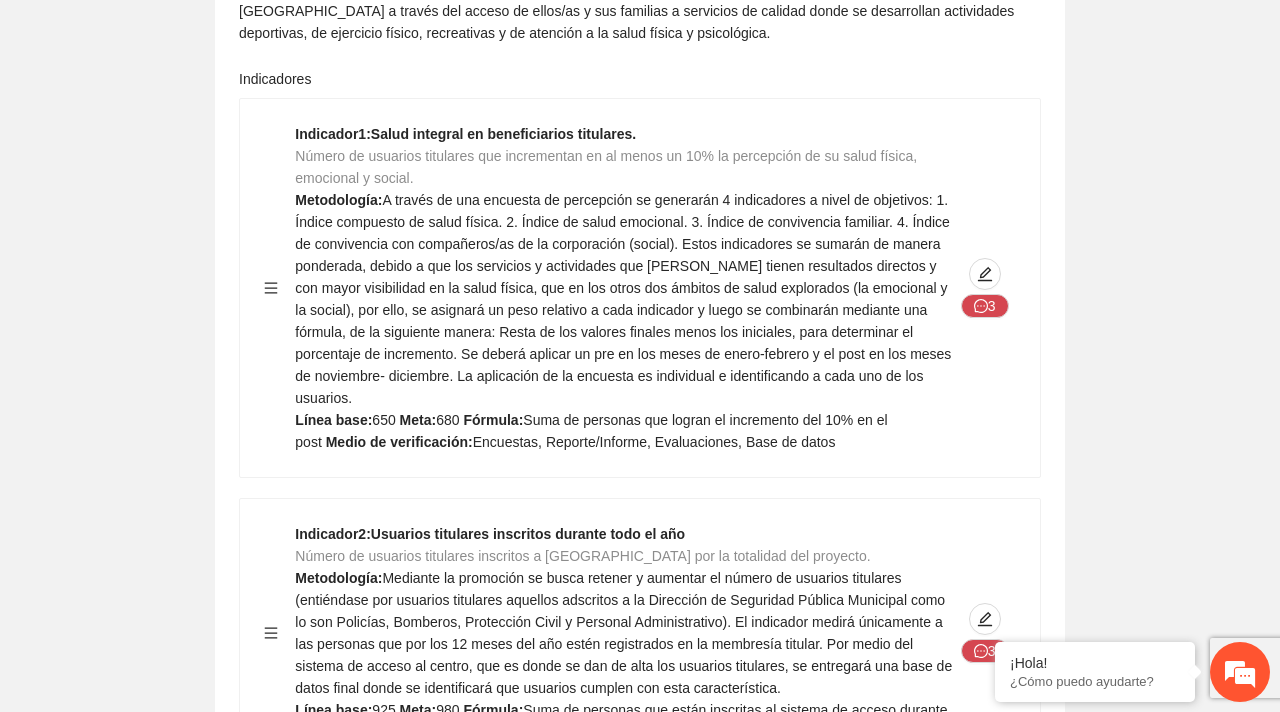 scroll, scrollTop: 991, scrollLeft: 0, axis: vertical 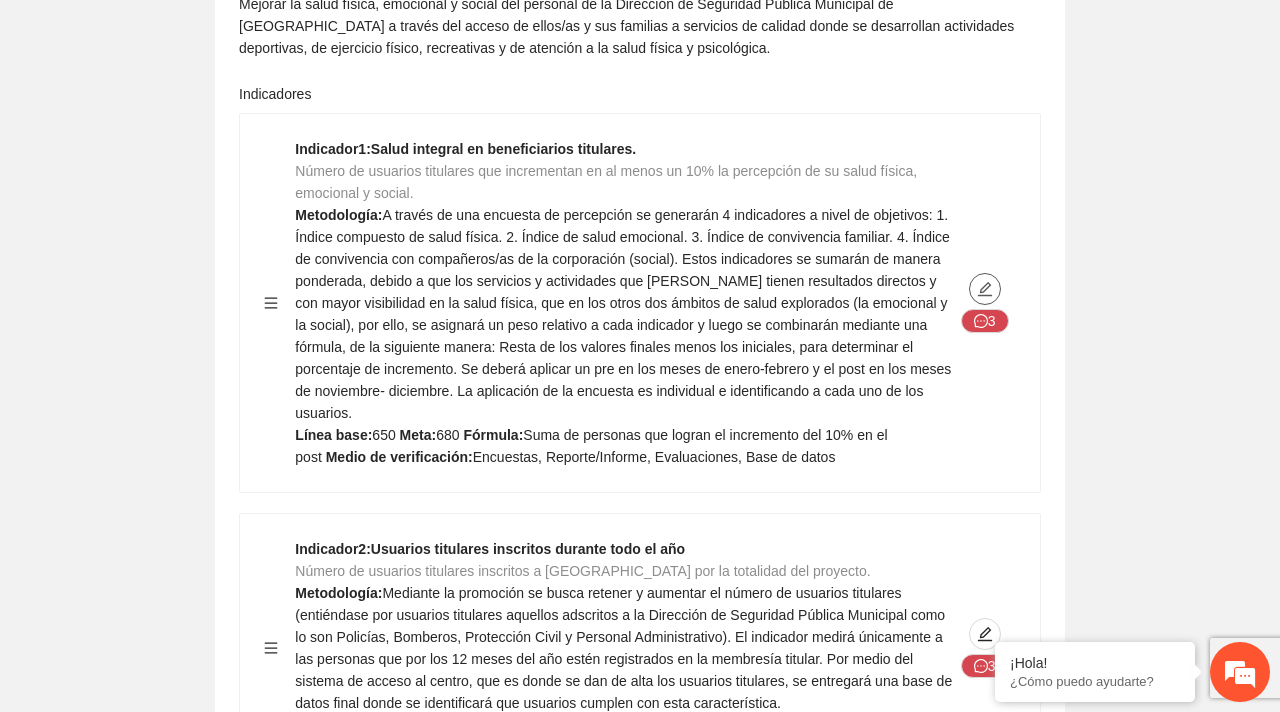 click 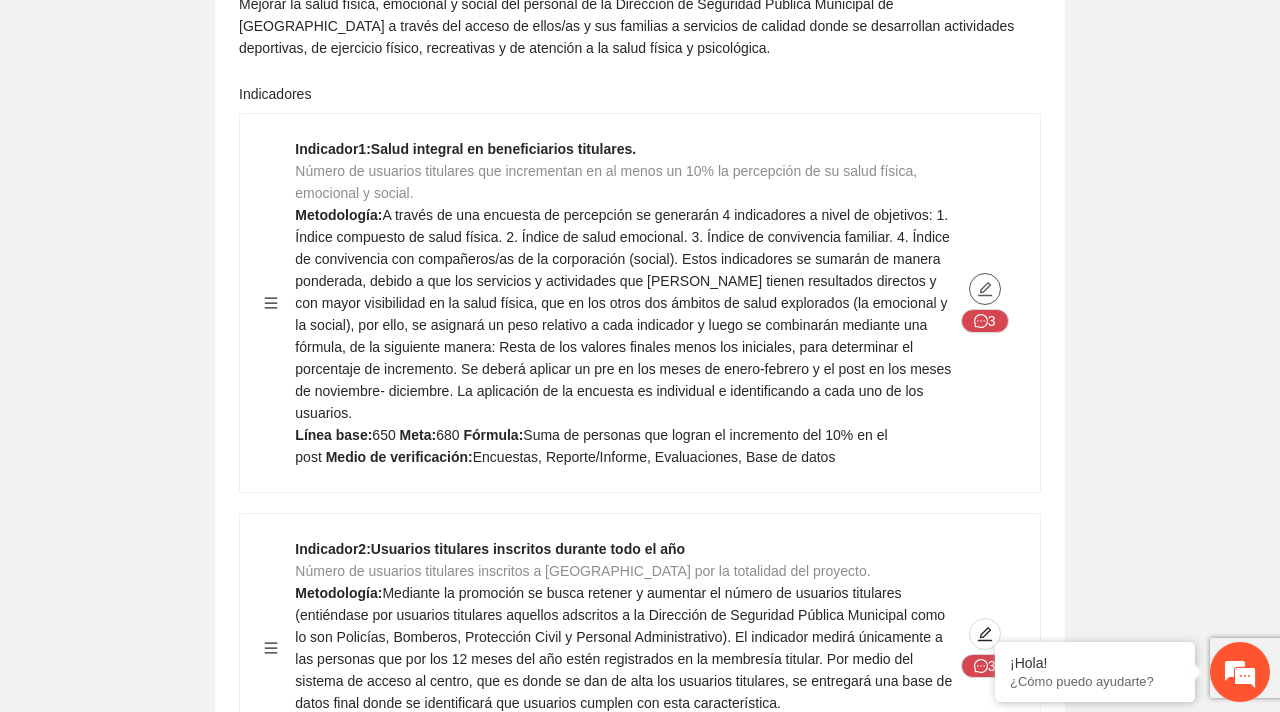 type on "***" 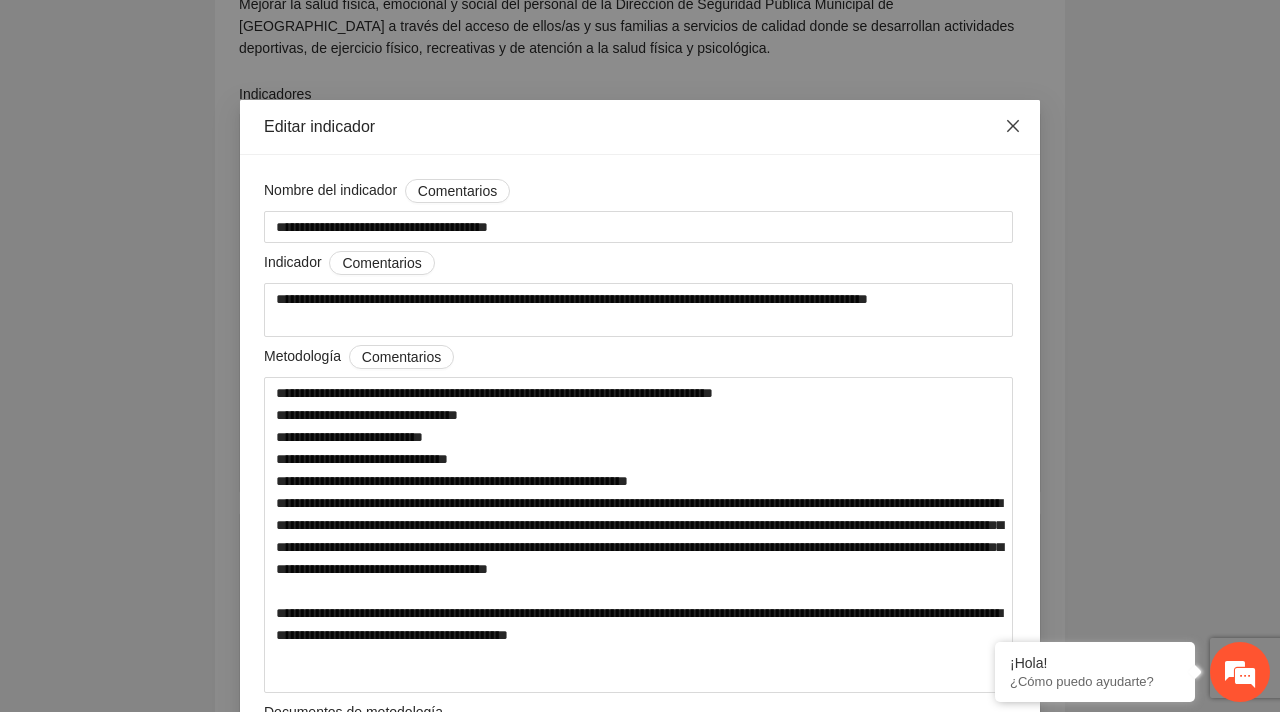 click 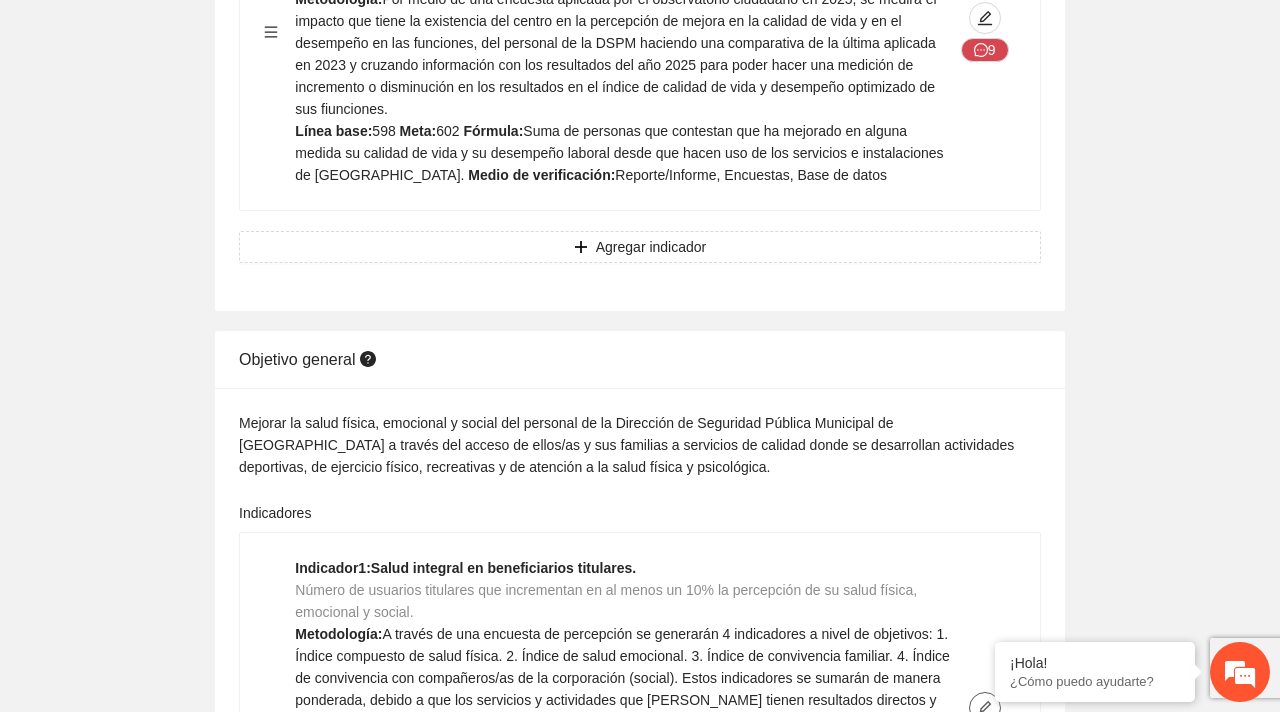 scroll, scrollTop: 0, scrollLeft: 0, axis: both 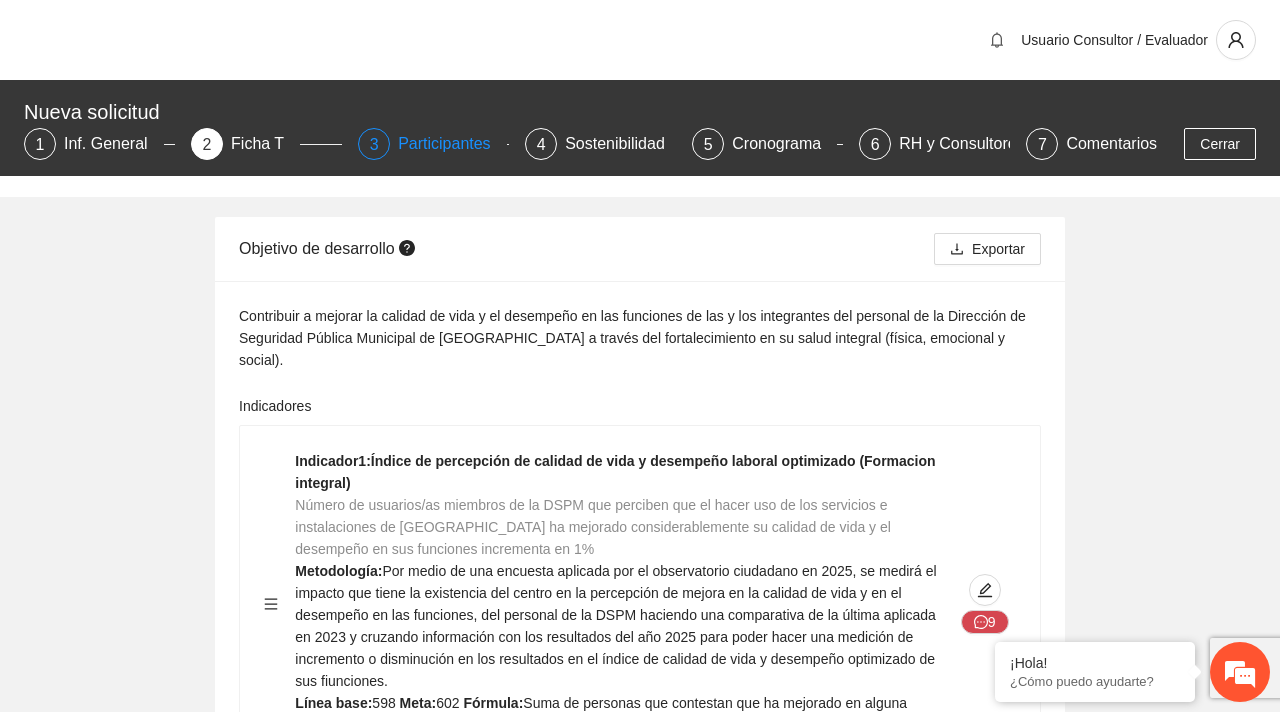 click on "Participantes" at bounding box center (452, 144) 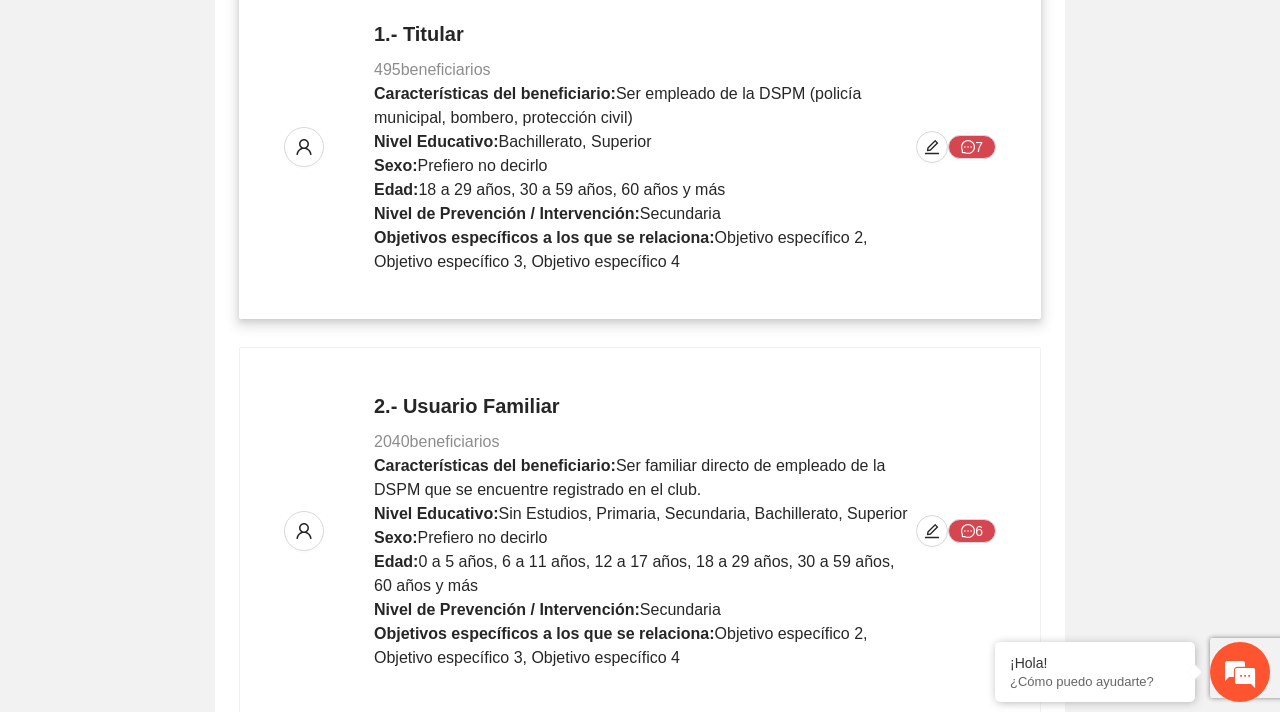 scroll, scrollTop: 470, scrollLeft: 0, axis: vertical 